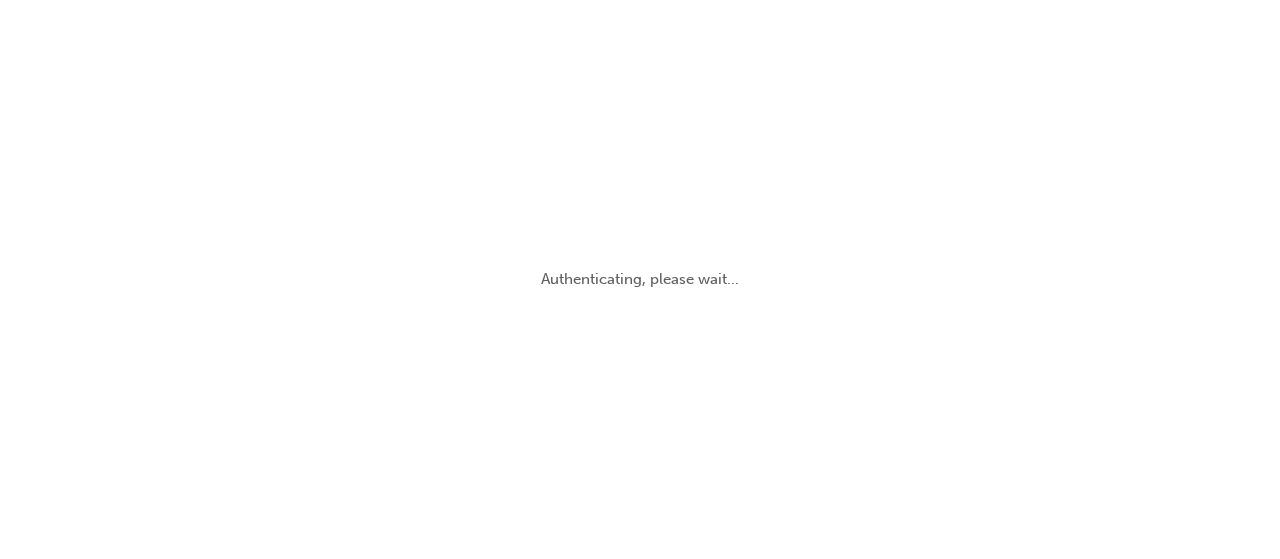 scroll, scrollTop: 0, scrollLeft: 0, axis: both 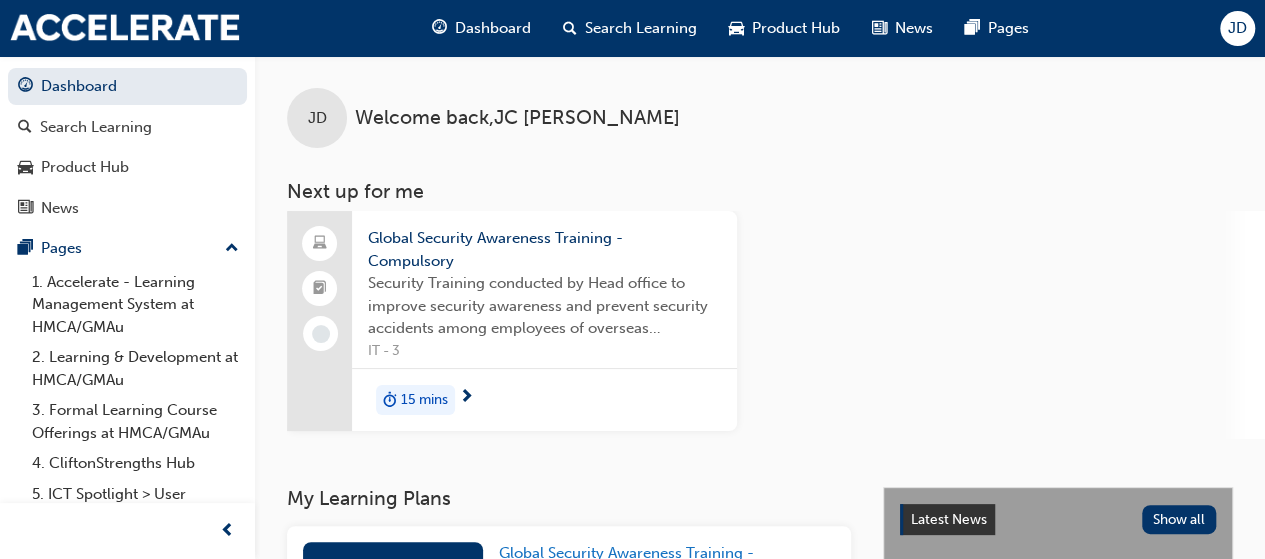 click on "15 mins" at bounding box center [424, 400] 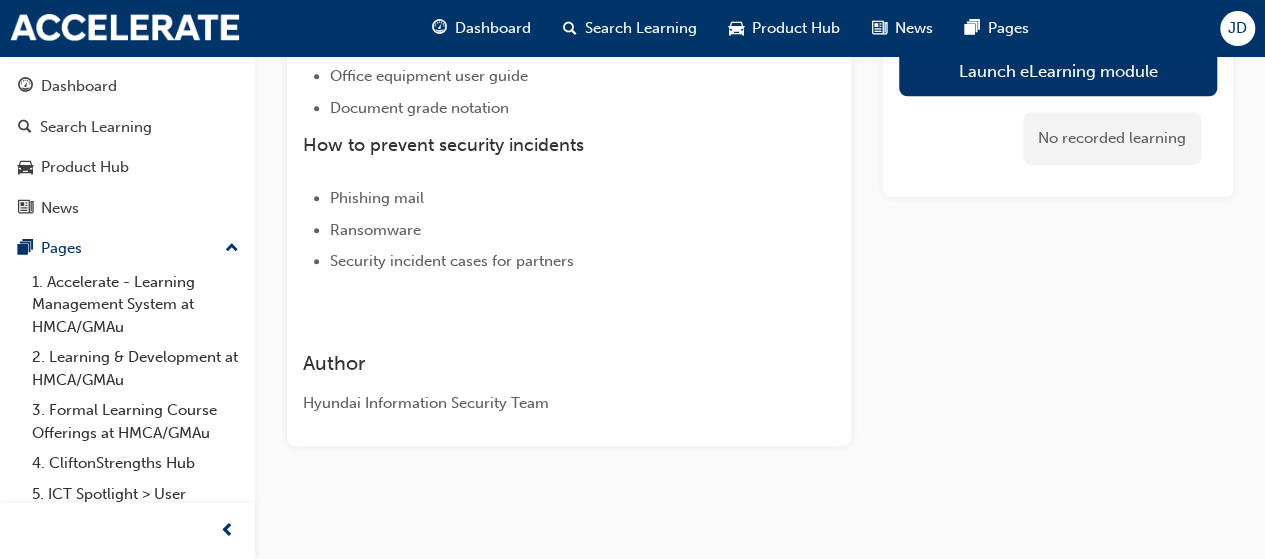 scroll, scrollTop: 50, scrollLeft: 0, axis: vertical 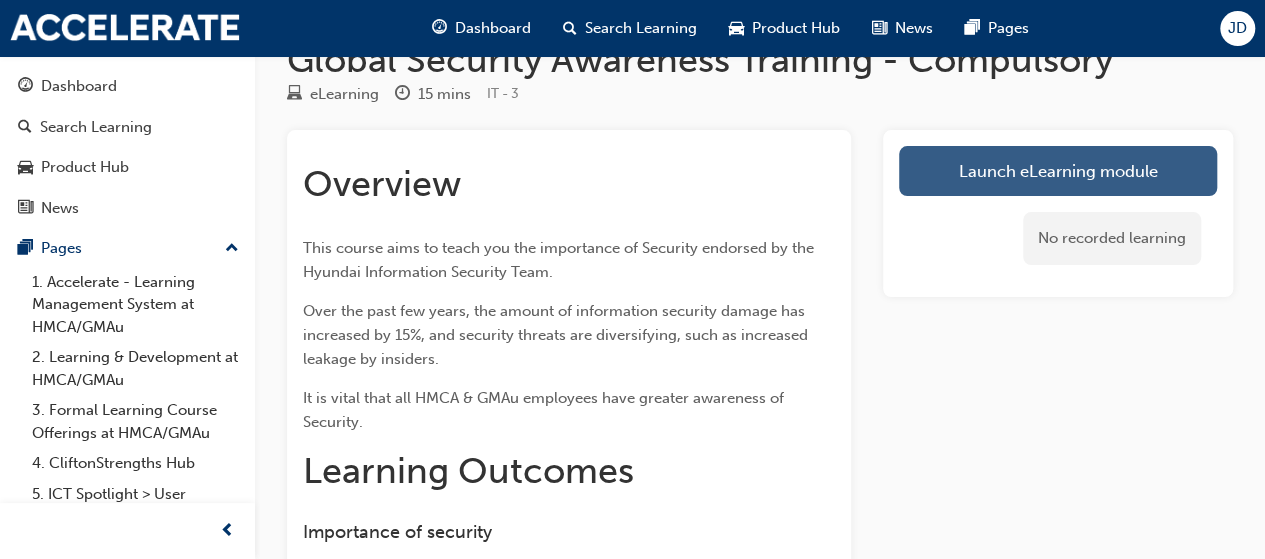 click on "Launch eLearning module" at bounding box center (1058, 171) 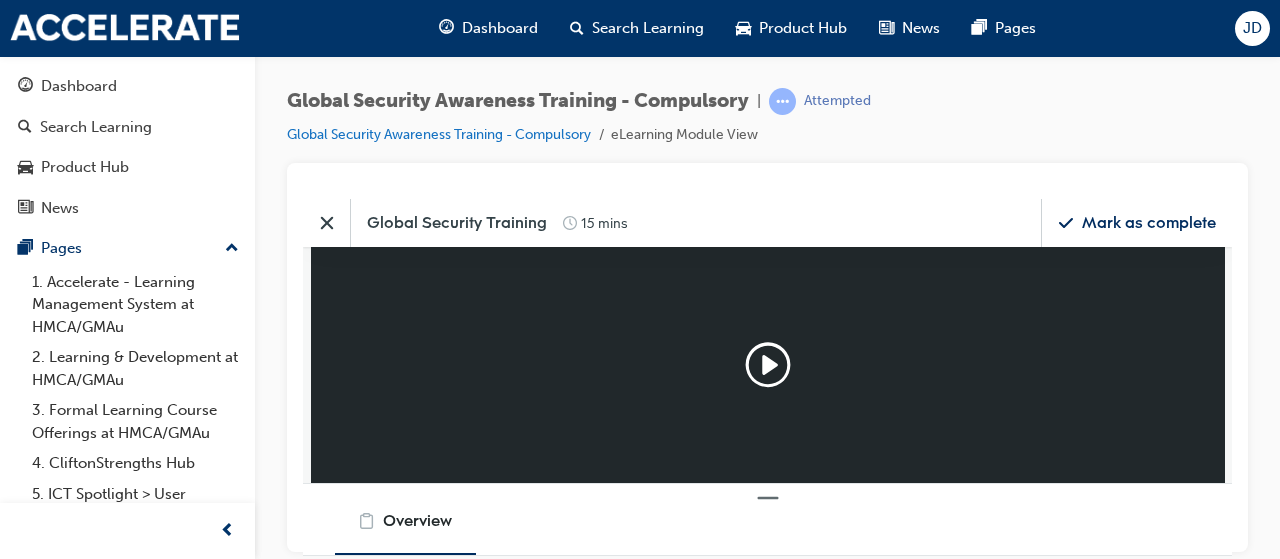 scroll, scrollTop: 0, scrollLeft: 0, axis: both 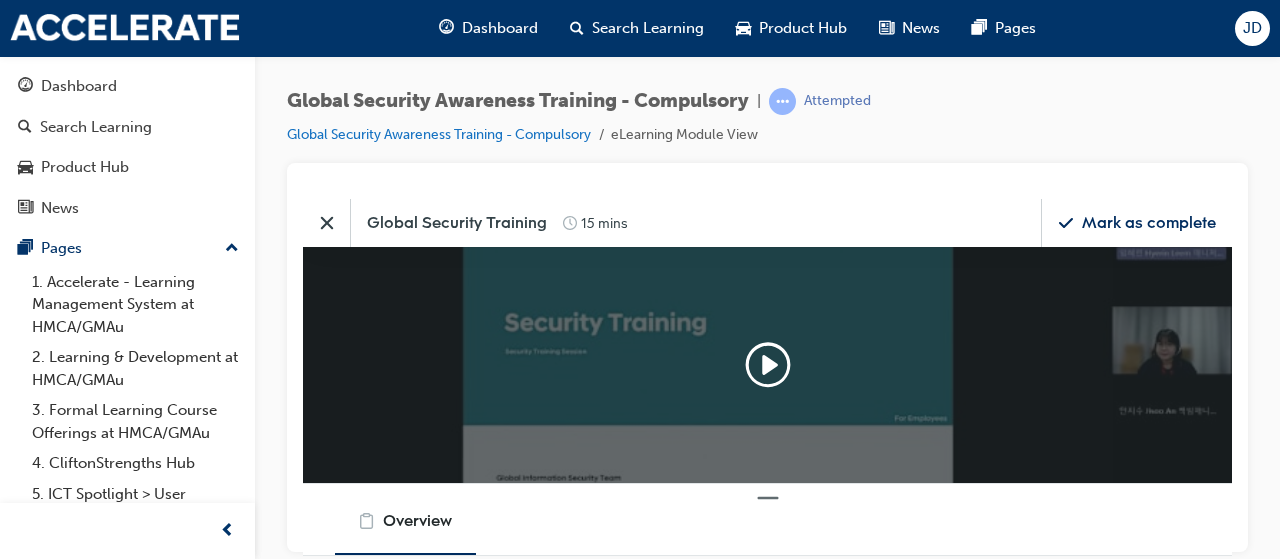 click on "Global Security Awareness Training - Compulsory | Attempted Global Security Awareness Training - Compulsory eLearning Module View" at bounding box center (767, 125) 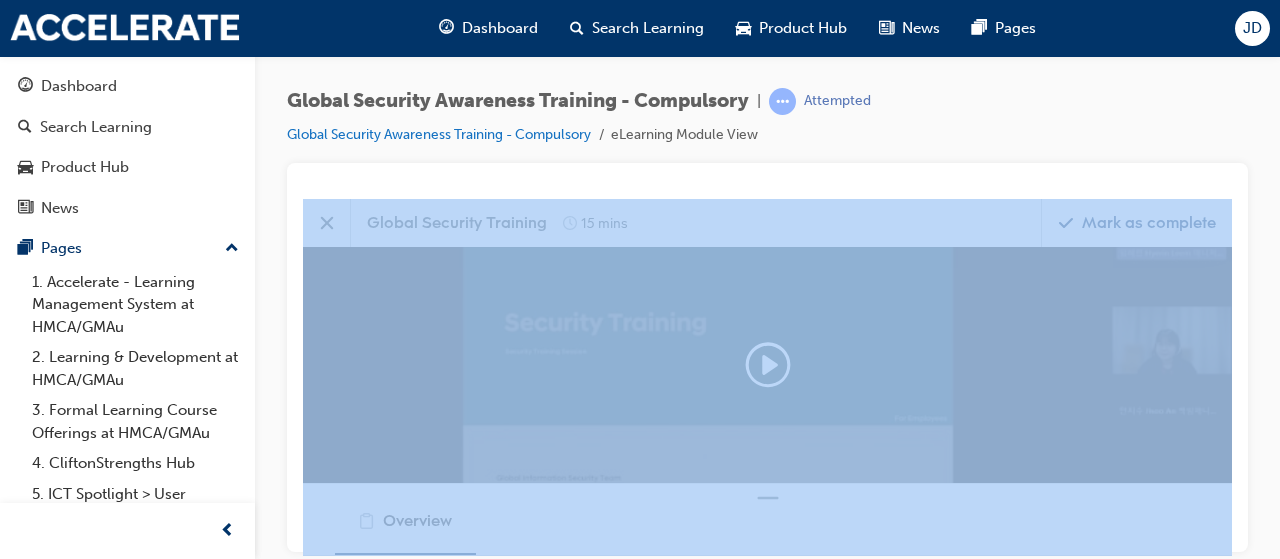 drag, startPoint x: 928, startPoint y: 185, endPoint x: 1279, endPoint y: 458, distance: 444.66843 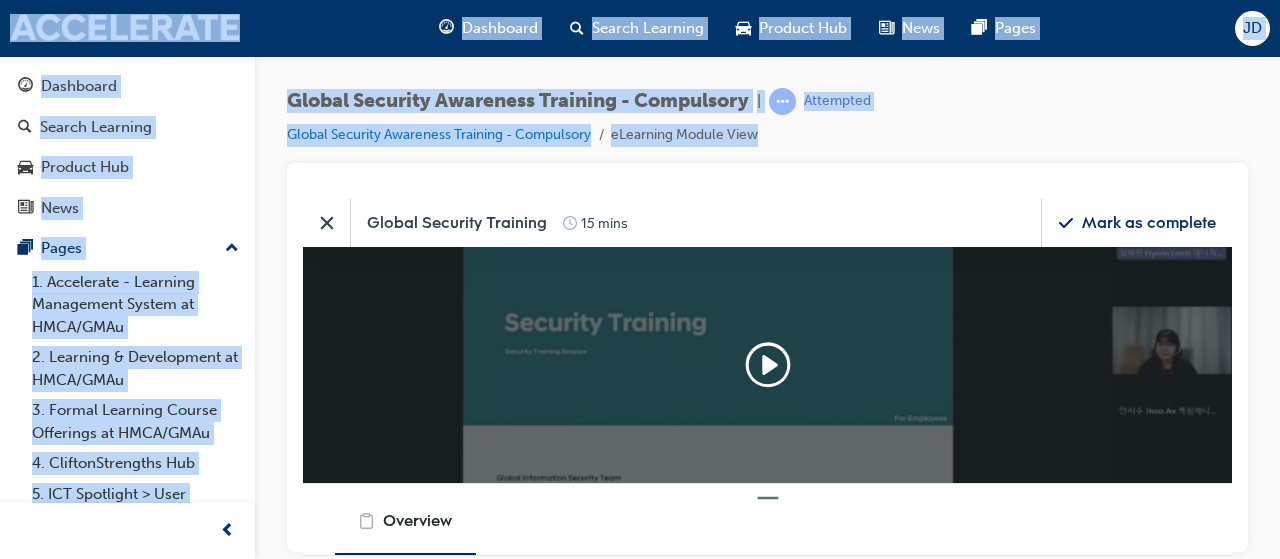 drag, startPoint x: 1274, startPoint y: 413, endPoint x: 1273, endPoint y: 395, distance: 18.027756 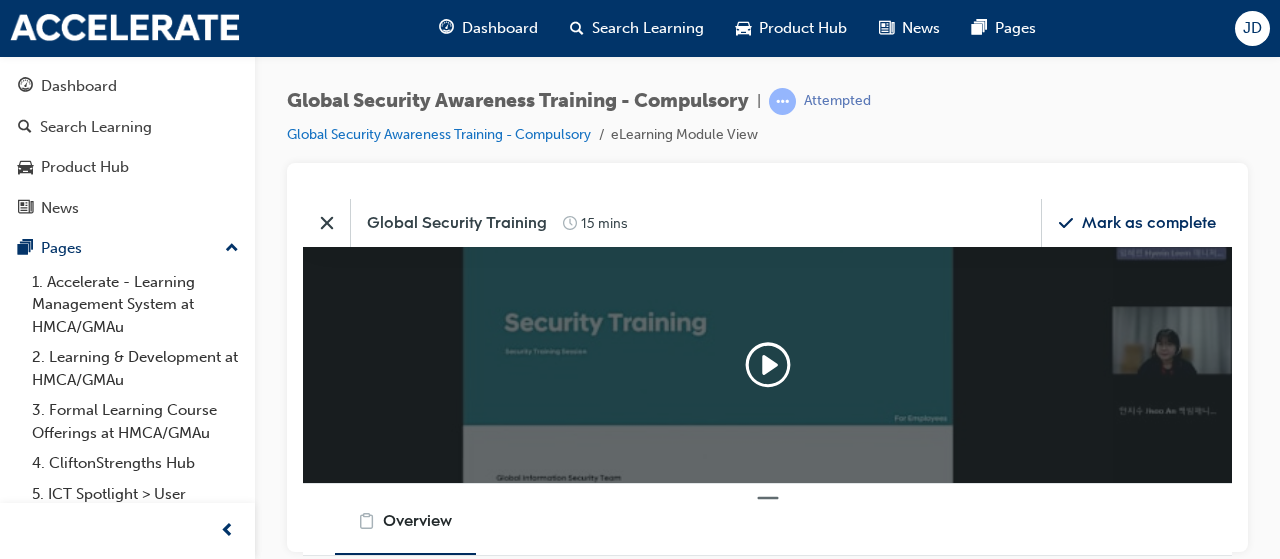 click on "Mark as complete" at bounding box center (1149, 222) 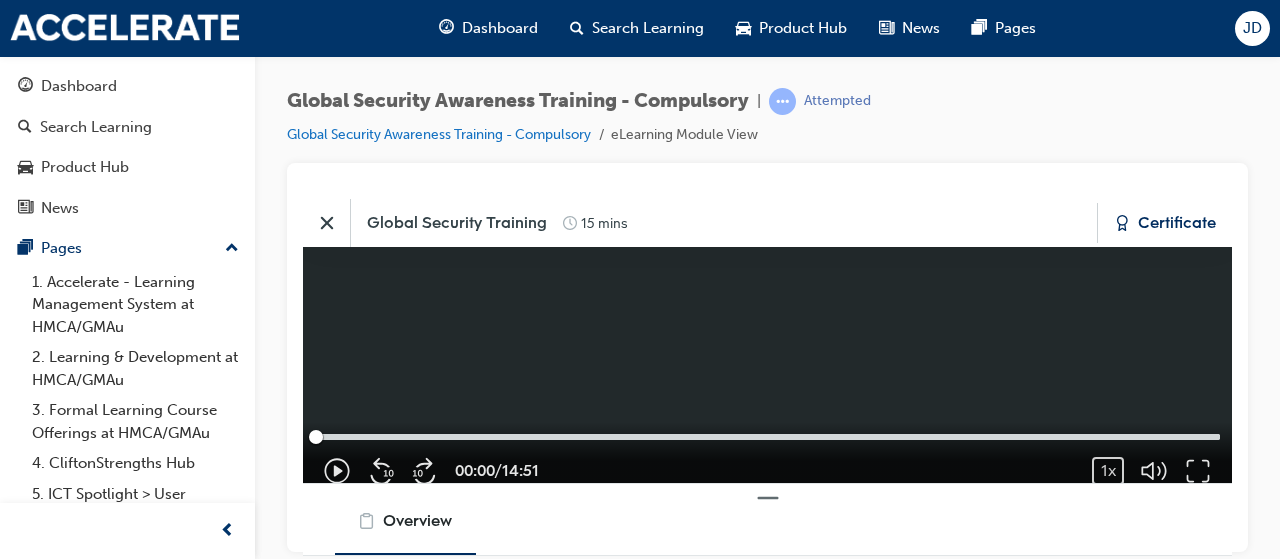 scroll, scrollTop: 203, scrollLeft: 944, axis: both 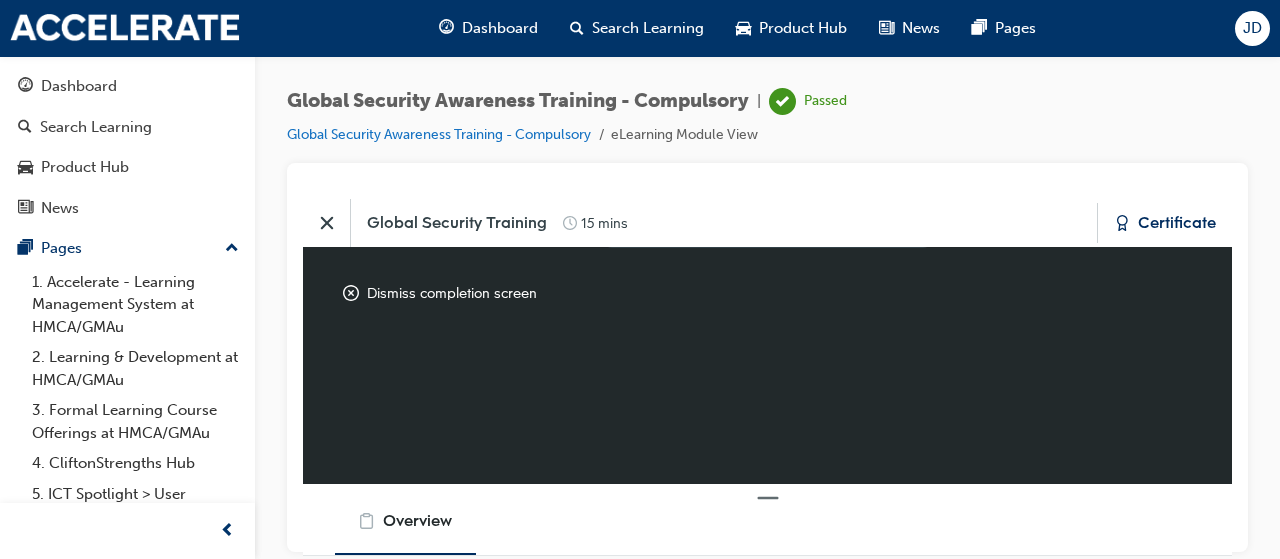 click on "Certificate" at bounding box center (1177, 222) 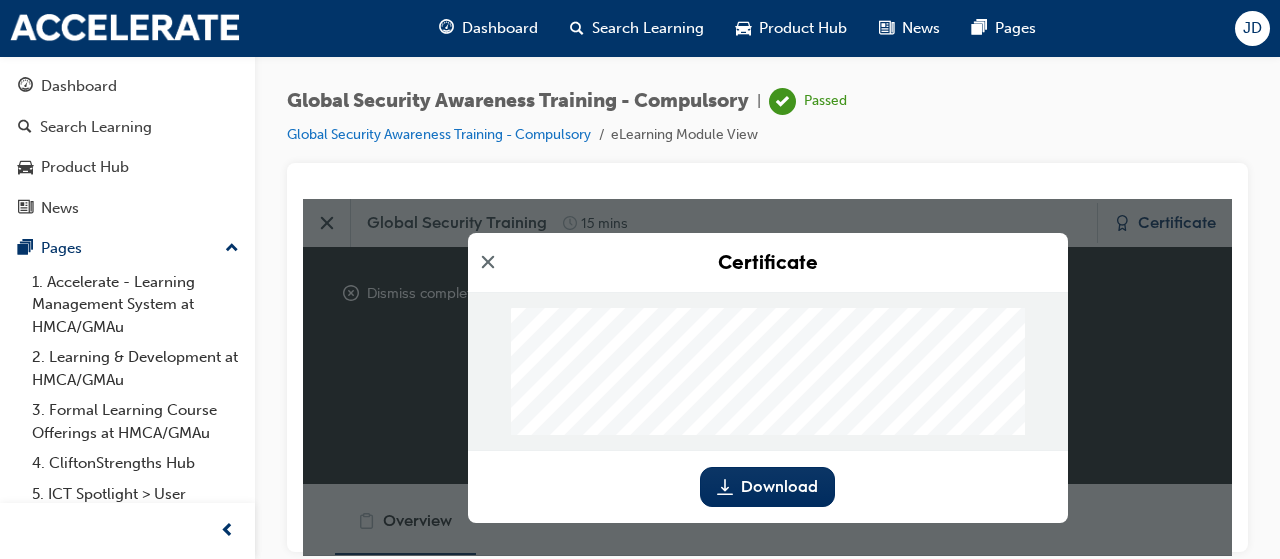 scroll, scrollTop: 236, scrollLeft: 0, axis: vertical 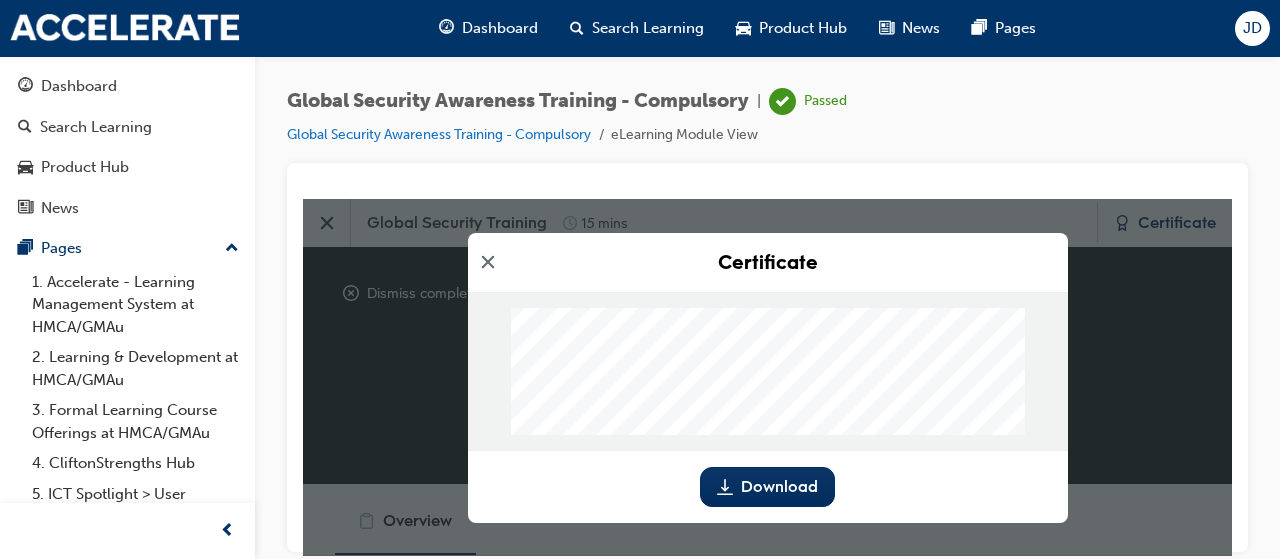 drag, startPoint x: 1053, startPoint y: 411, endPoint x: 1023, endPoint y: 383, distance: 41.036568 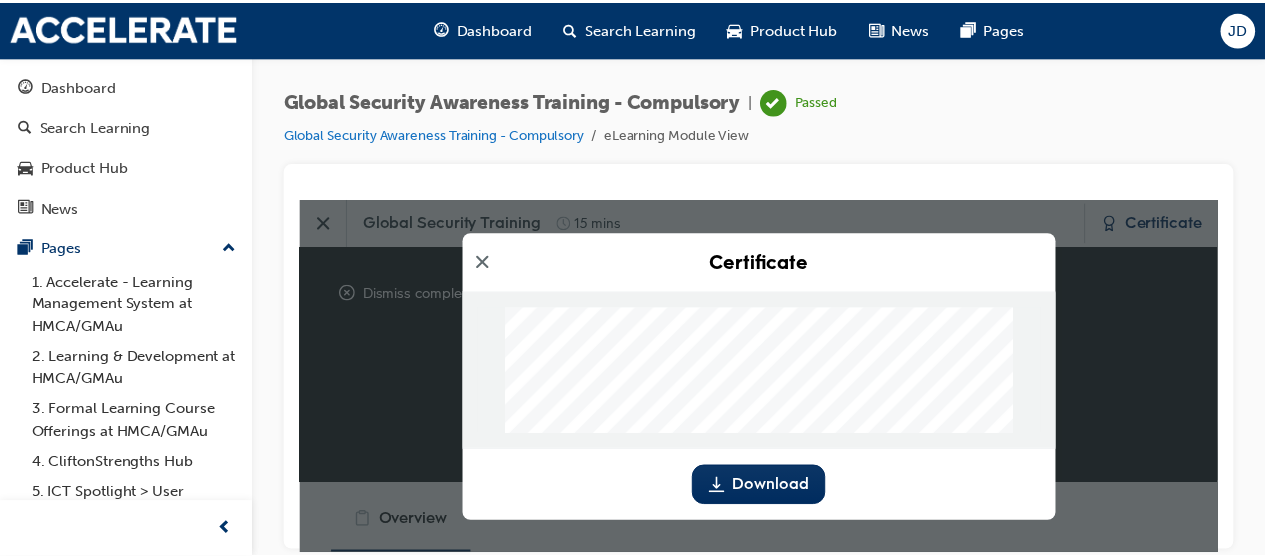 scroll, scrollTop: 0, scrollLeft: 0, axis: both 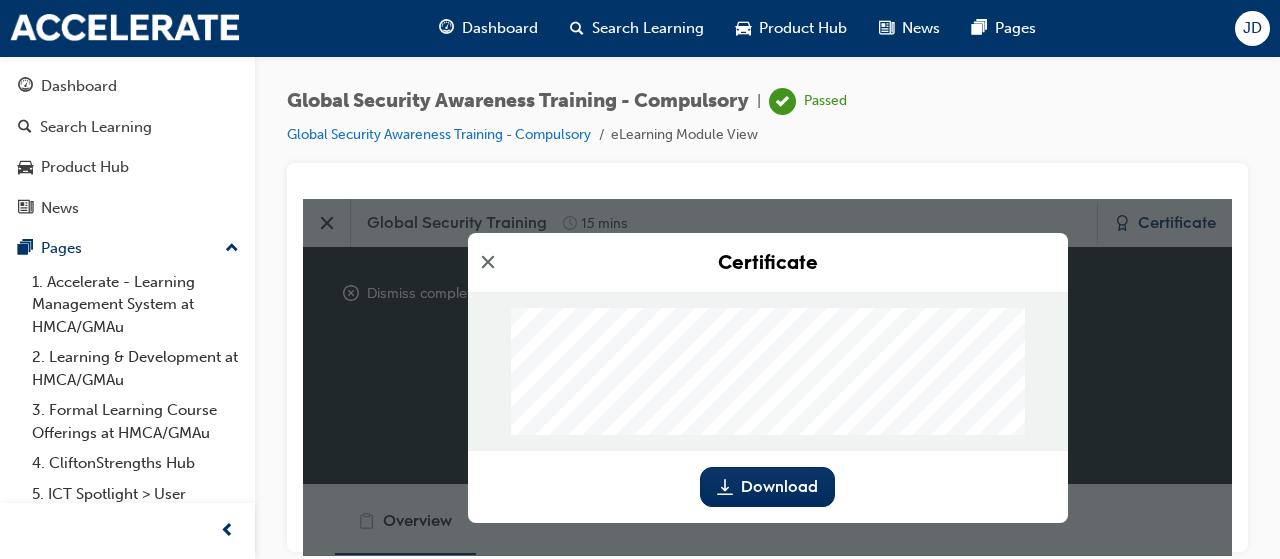 click 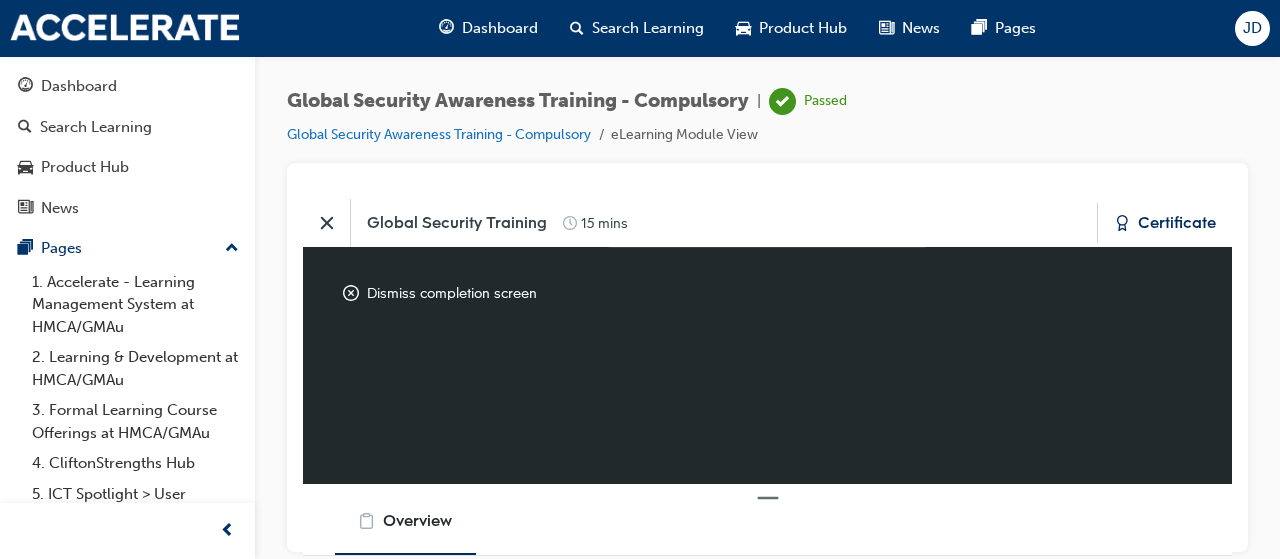 click on "Global Security Awareness Training - Compulsory | Passed Global Security Awareness Training - Compulsory eLearning Module View" at bounding box center [767, 125] 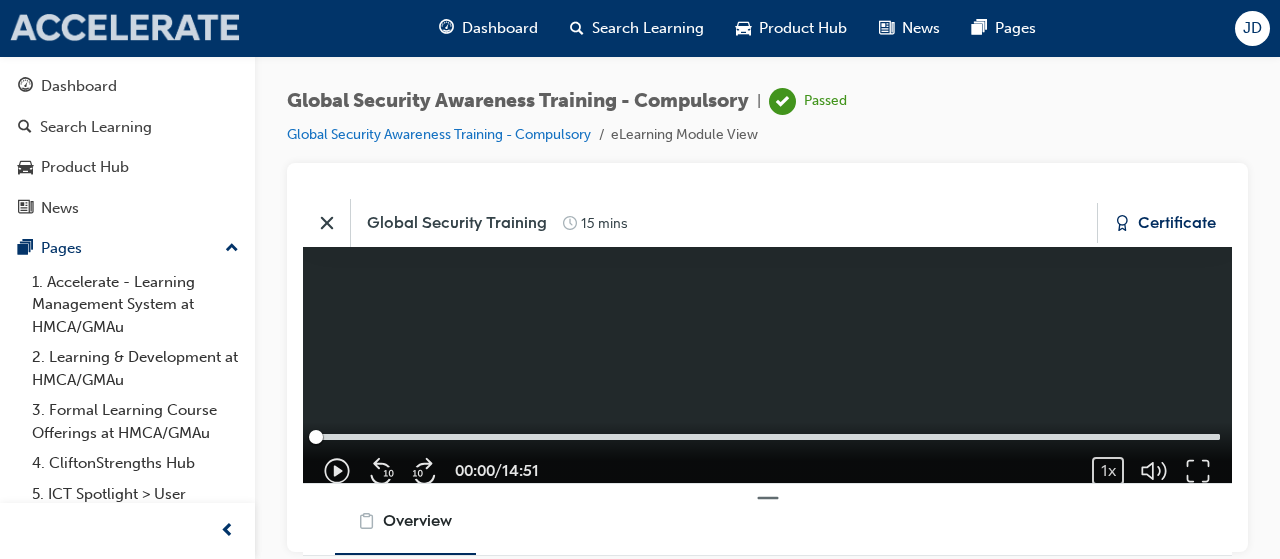click at bounding box center (125, 28) 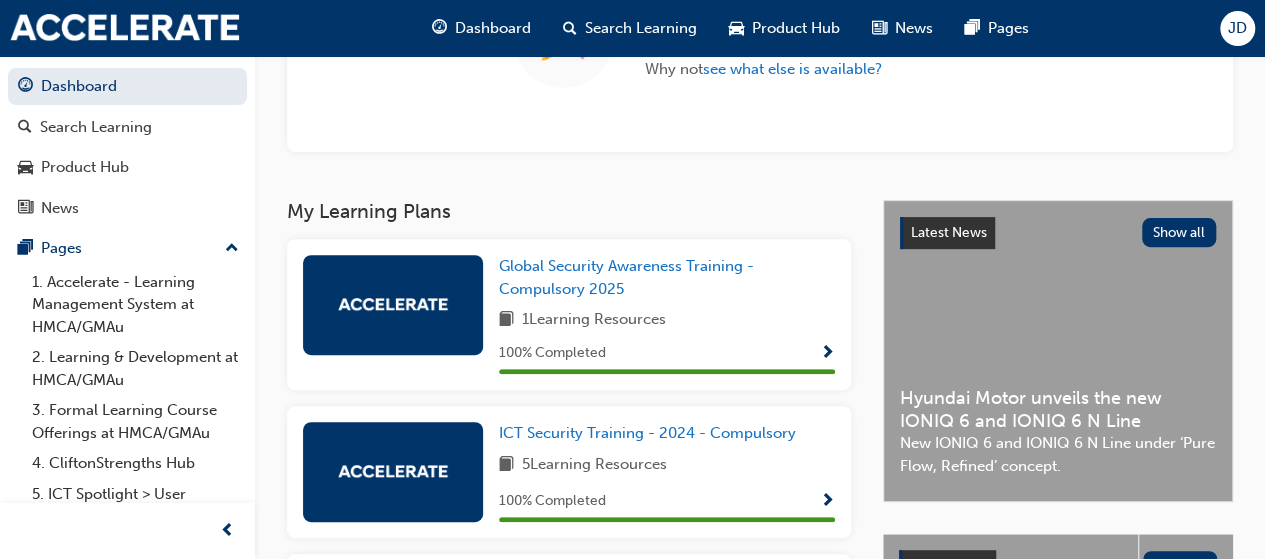scroll, scrollTop: 245, scrollLeft: 0, axis: vertical 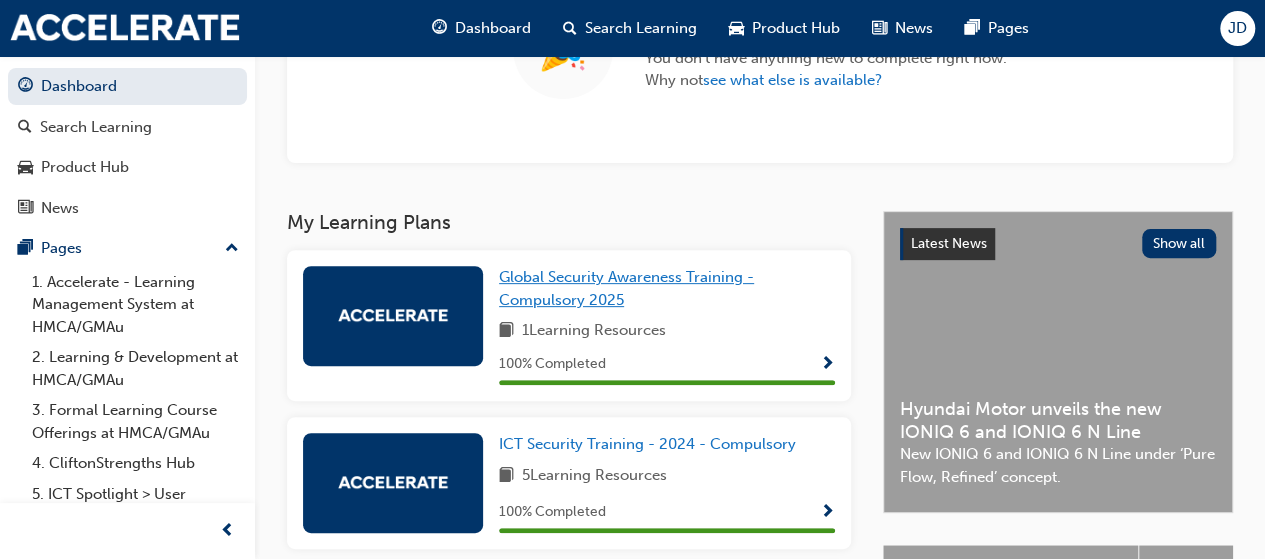 click on "Global Security Awareness Training - Compulsory 2025" at bounding box center [667, 288] 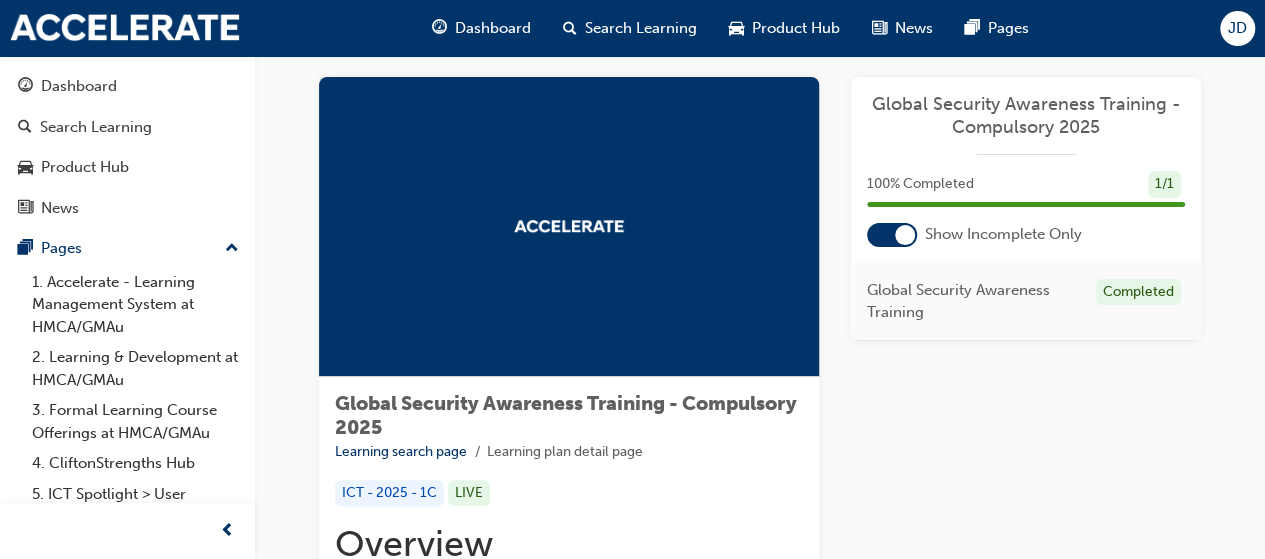 scroll, scrollTop: 0, scrollLeft: 0, axis: both 